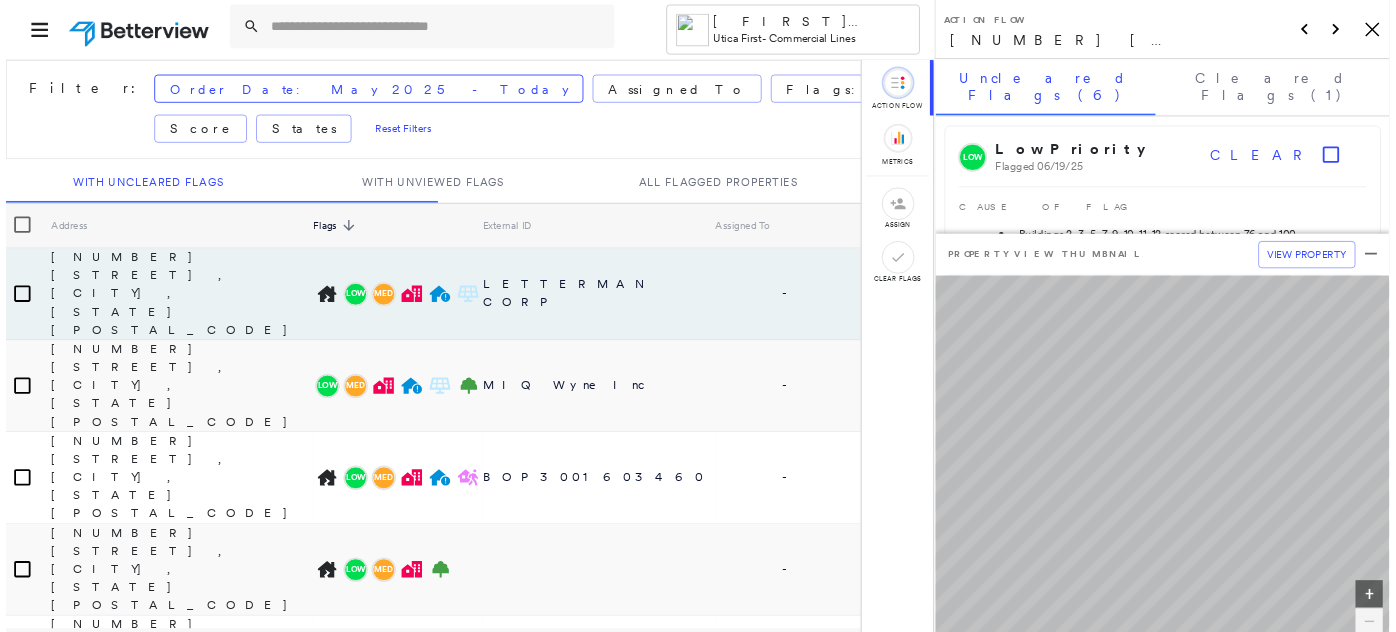 scroll, scrollTop: 0, scrollLeft: 0, axis: both 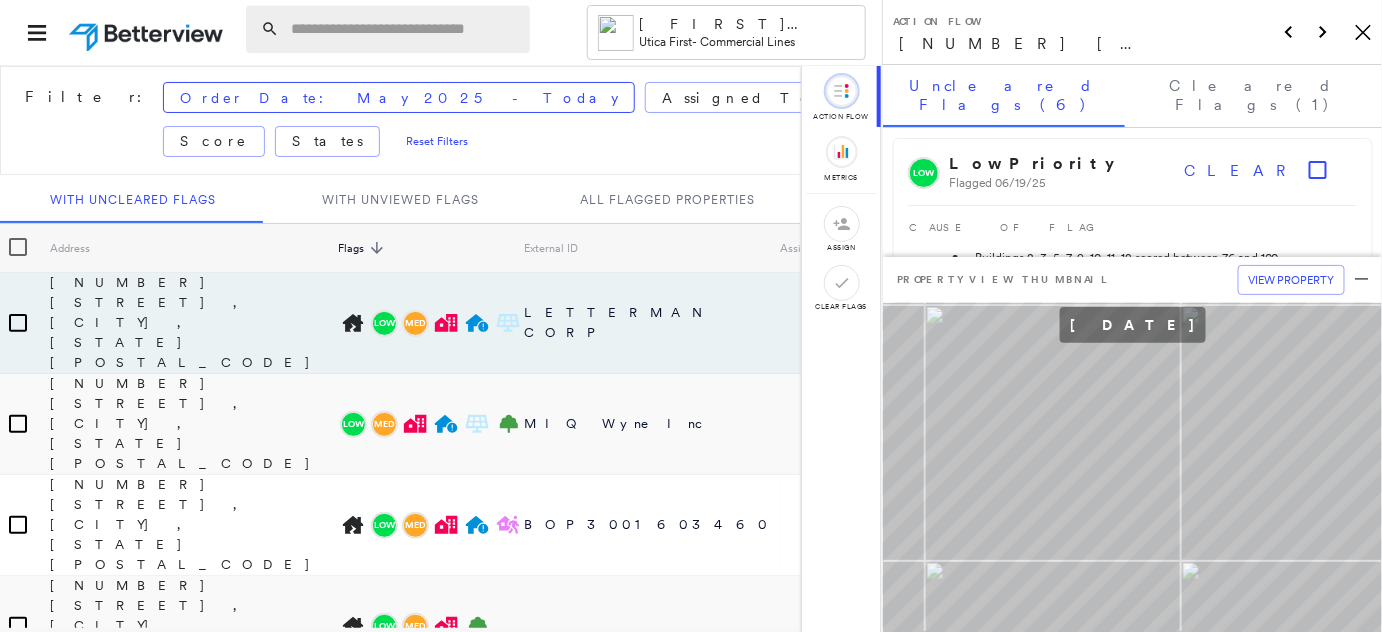click at bounding box center (404, 29) 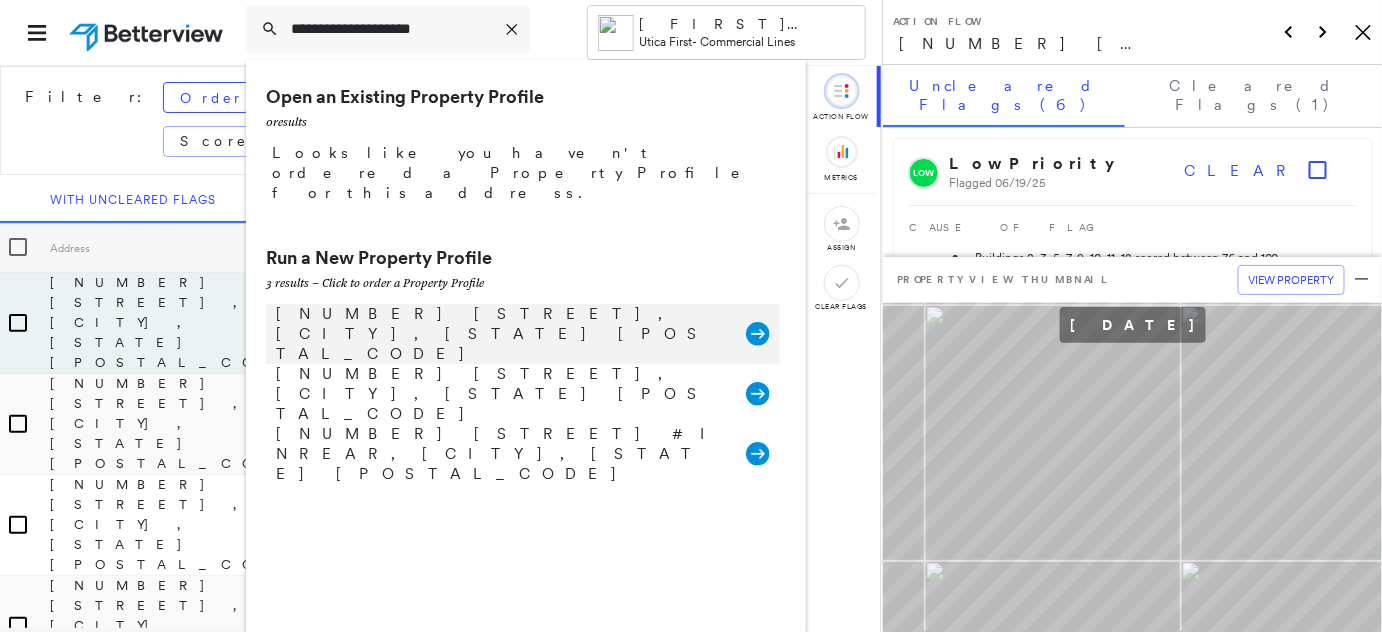 type on "**********" 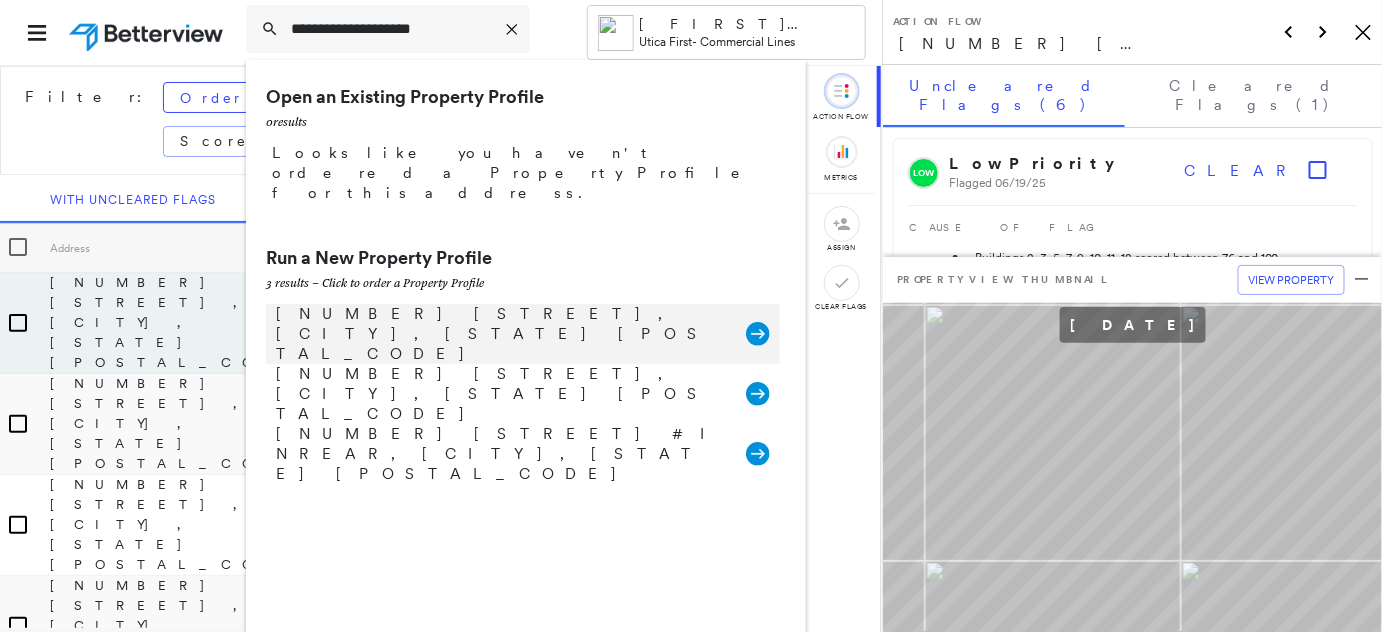 click on "[NUMBER] [STREET], [CITY], [STATE] [POSTAL_CODE]" at bounding box center (501, 334) 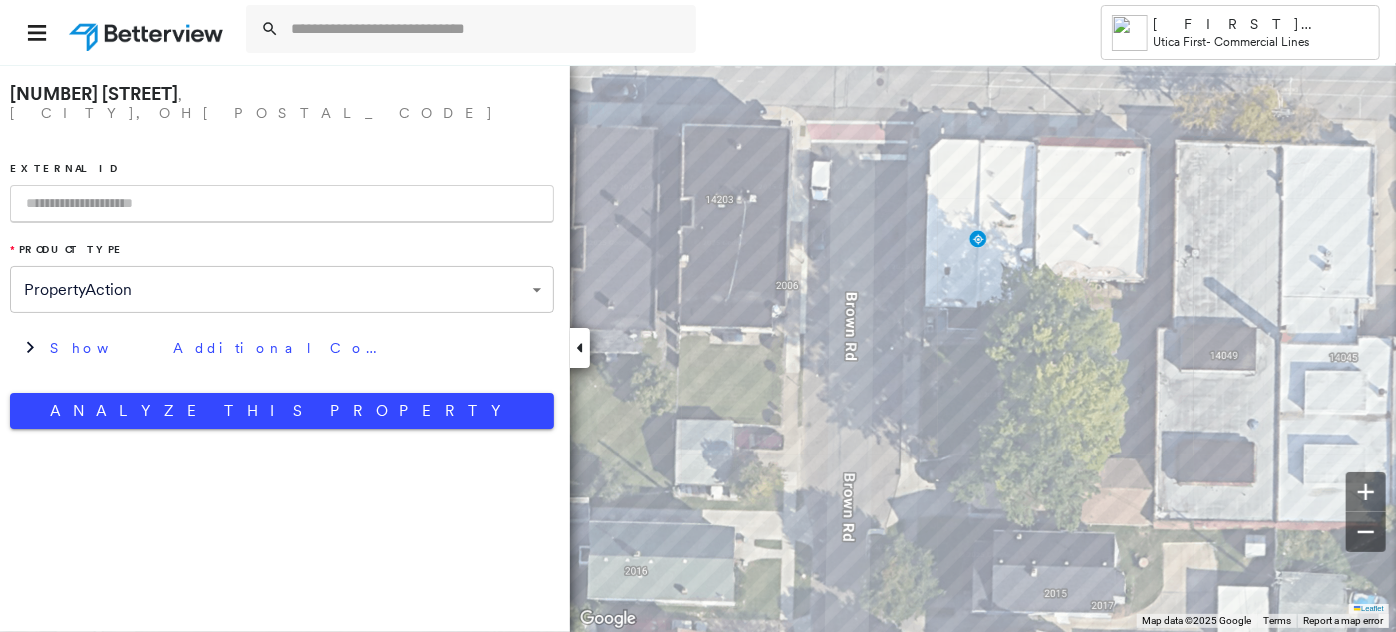 click at bounding box center (282, 204) 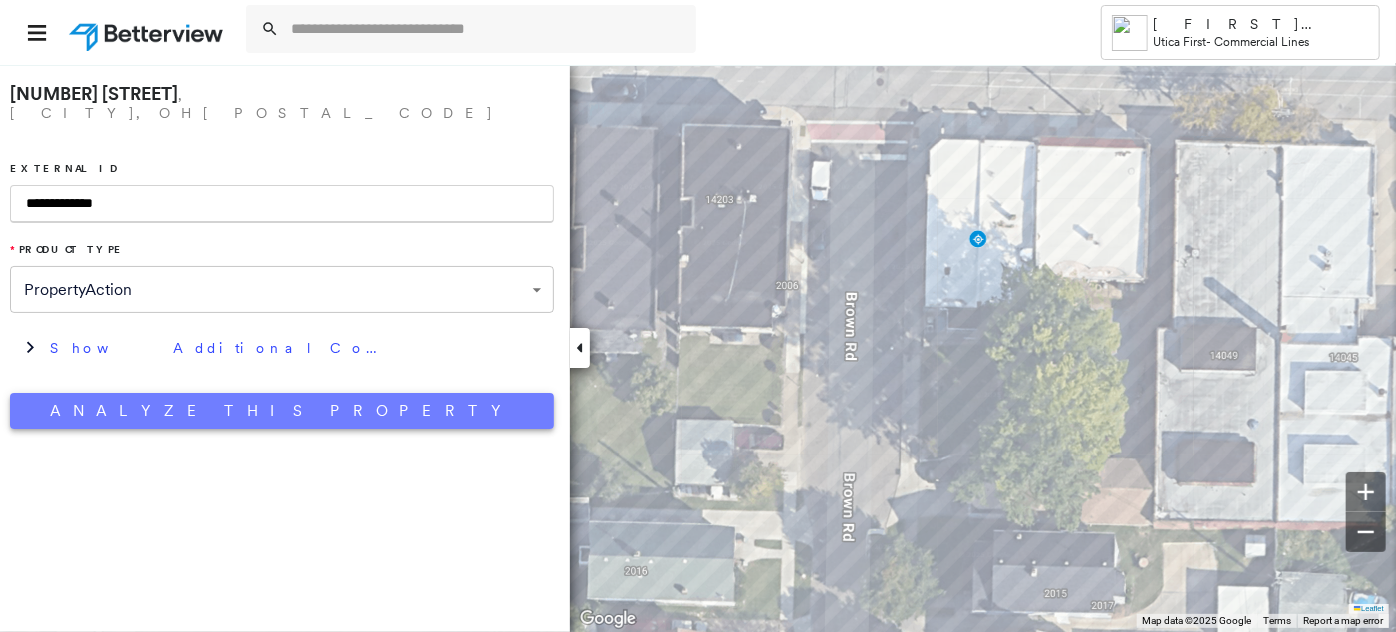 type on "**********" 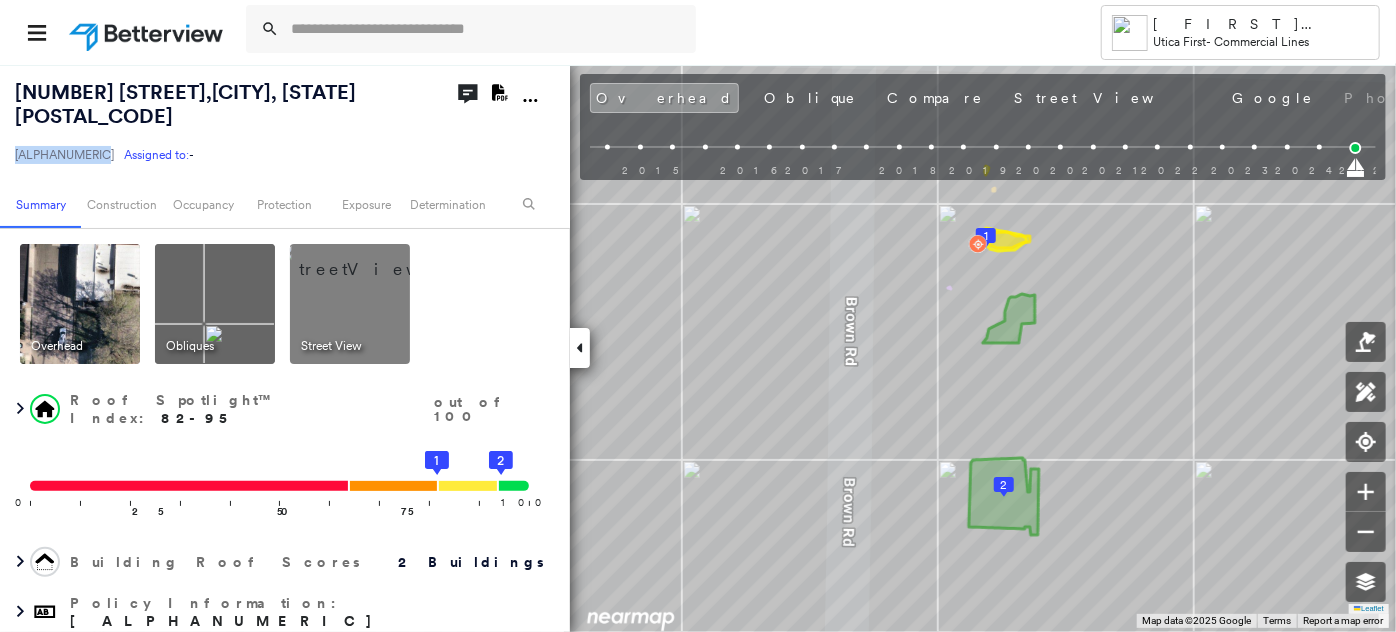 drag, startPoint x: 100, startPoint y: 130, endPoint x: 0, endPoint y: 127, distance: 100.04499 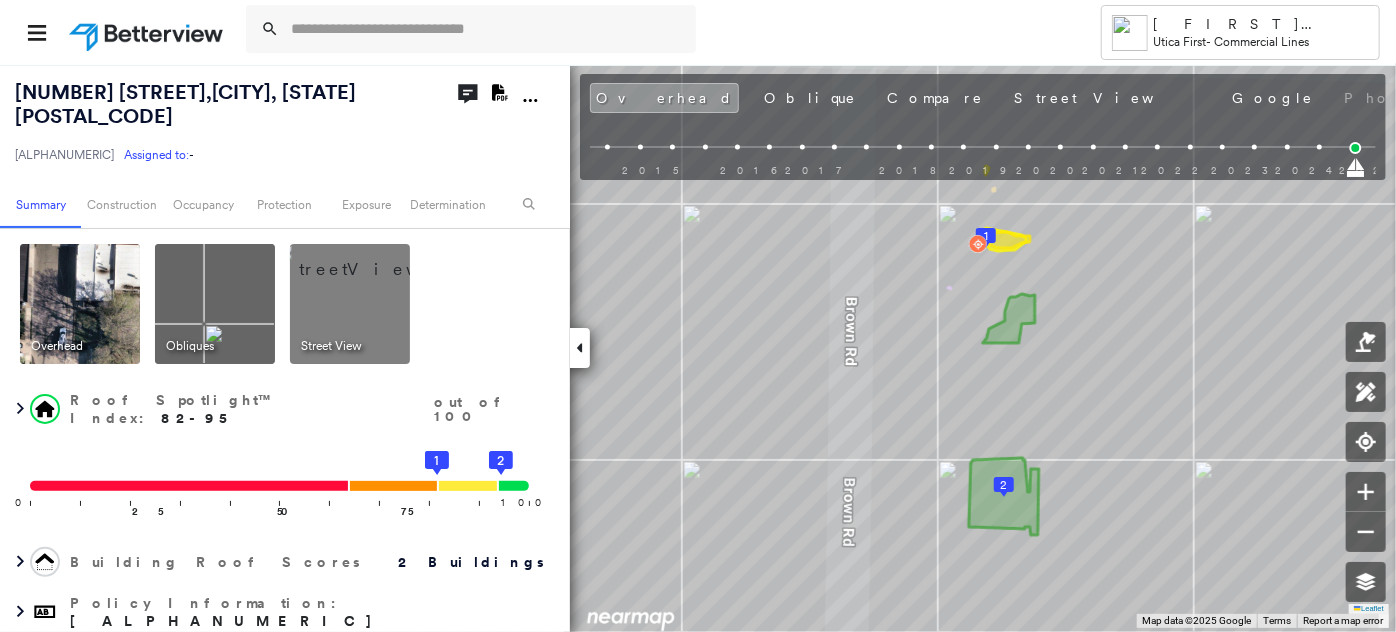 click on "Download PDF Report" 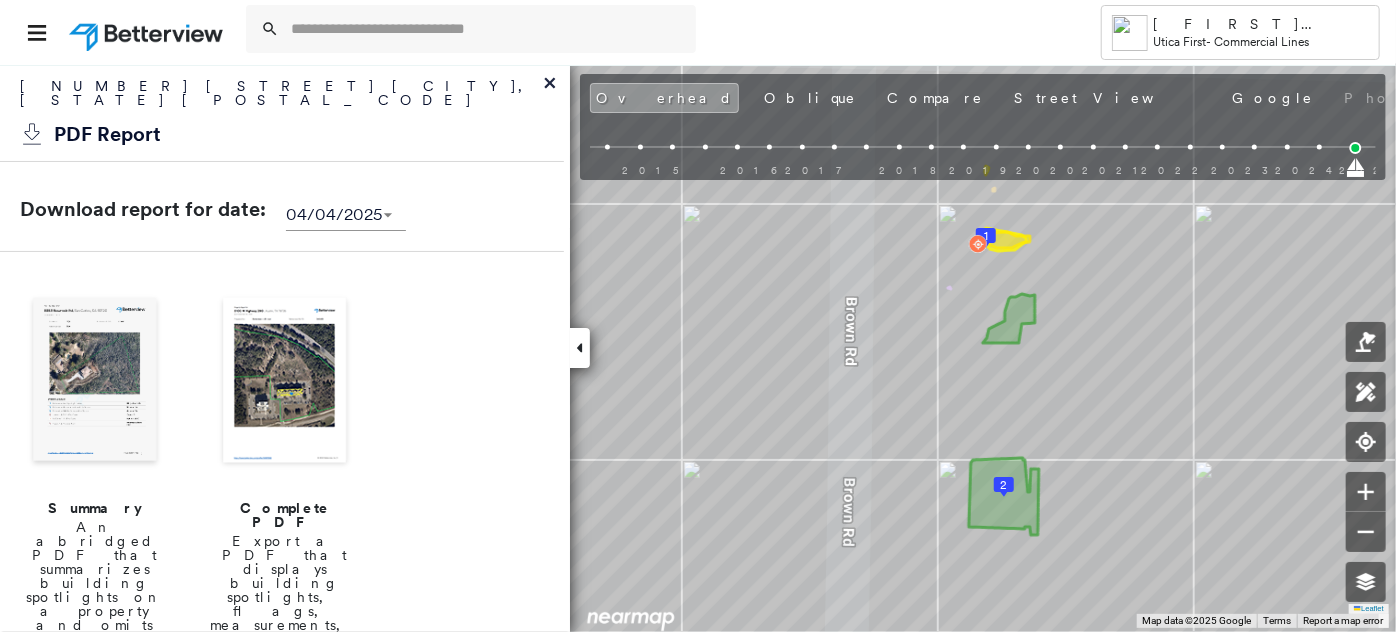 click at bounding box center [285, 382] 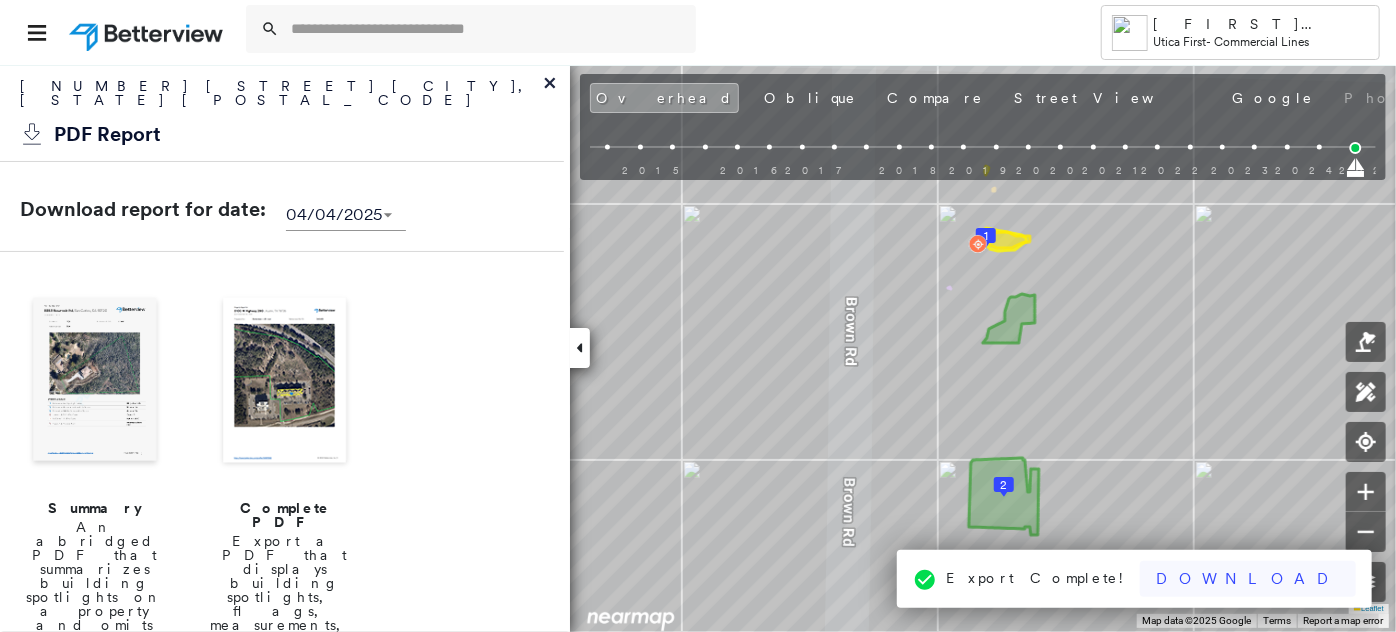 click on "Download" at bounding box center [1248, 579] 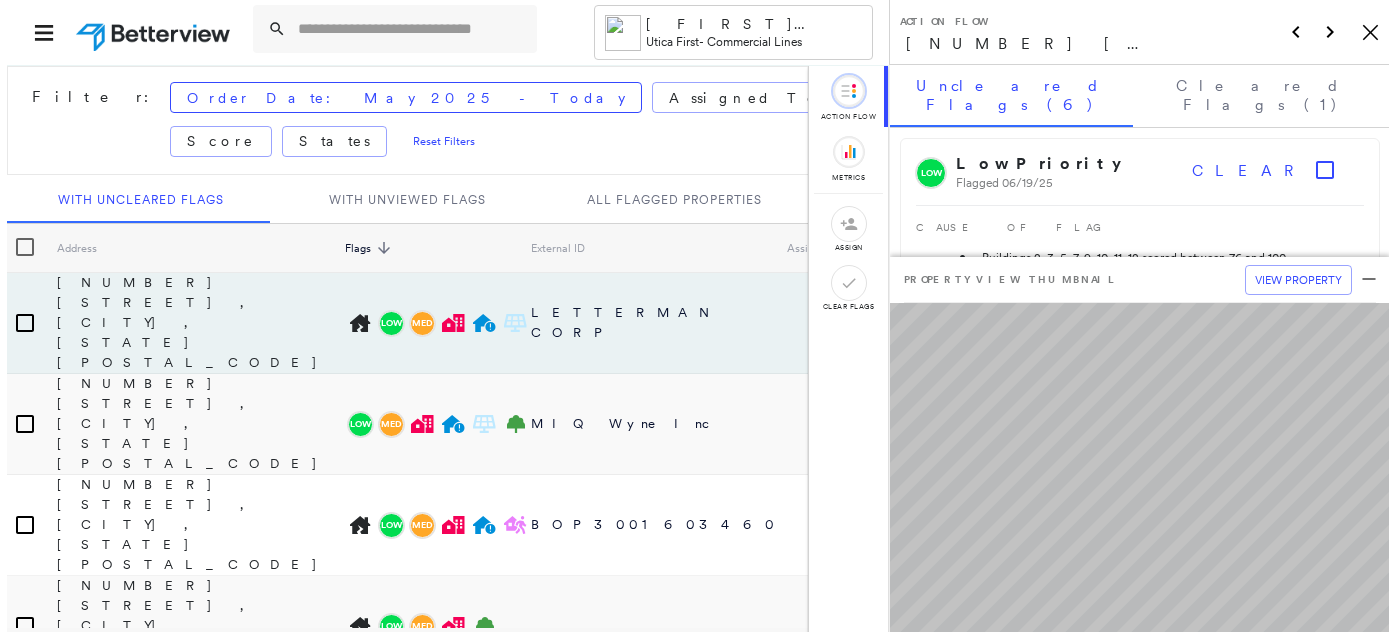 scroll, scrollTop: 0, scrollLeft: 0, axis: both 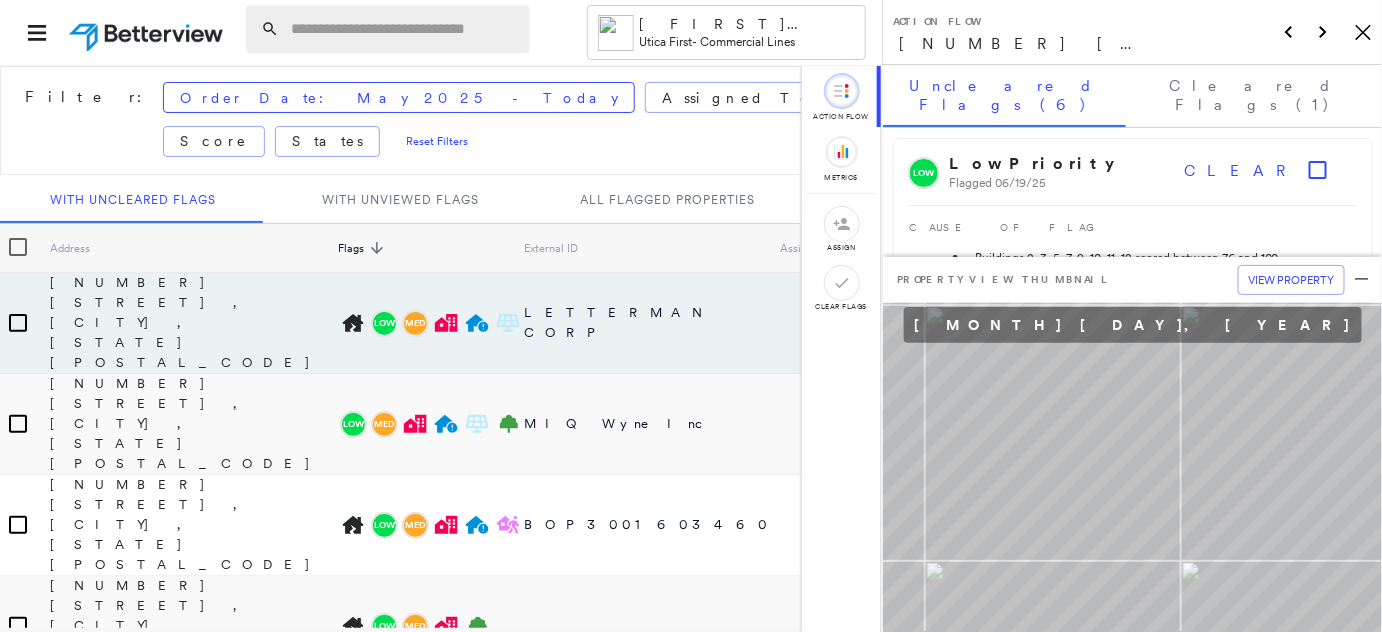 click at bounding box center (404, 29) 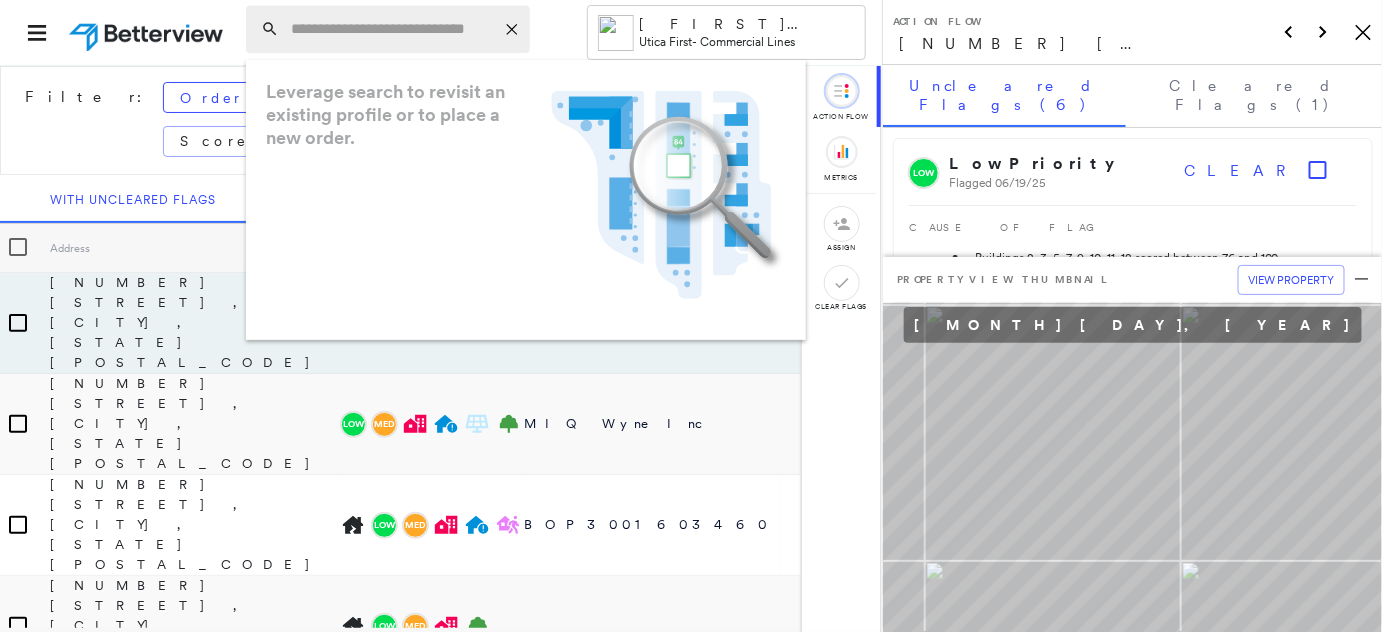 paste on "**********" 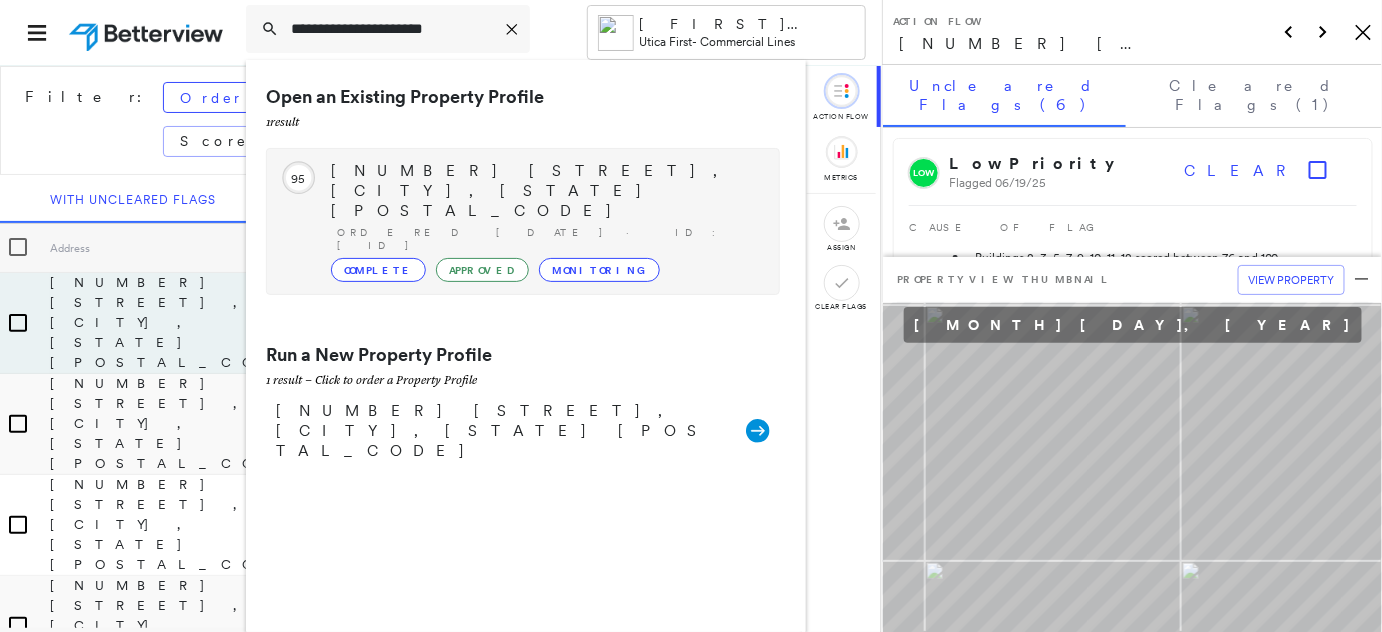 type on "**********" 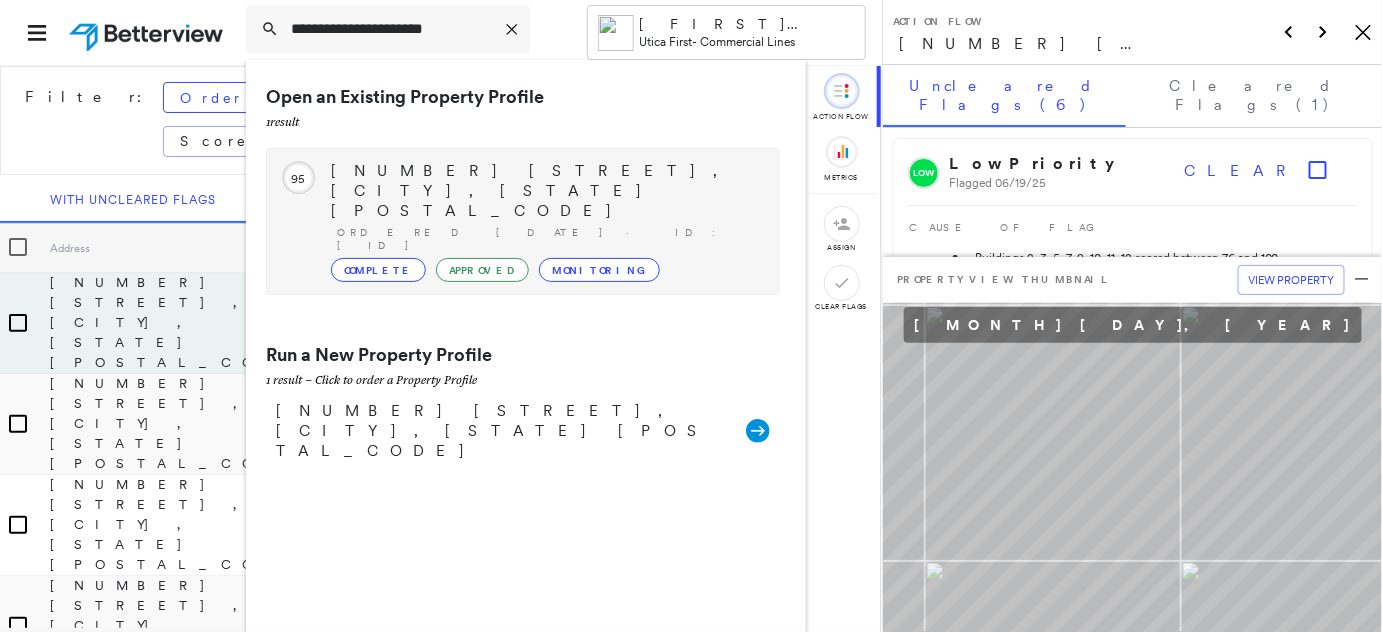 click on "856 E WOODLAWN AVE, PHILADELPHIA, PA 19138" at bounding box center (545, 191) 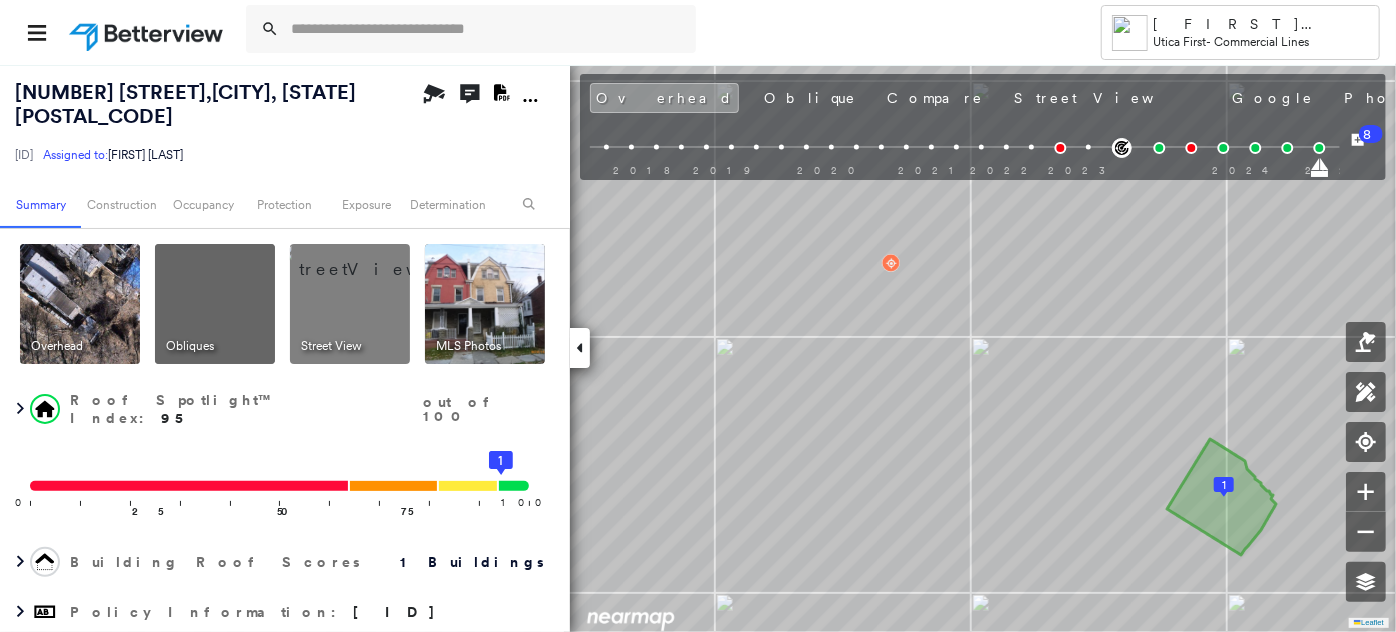 scroll, scrollTop: 0, scrollLeft: 0, axis: both 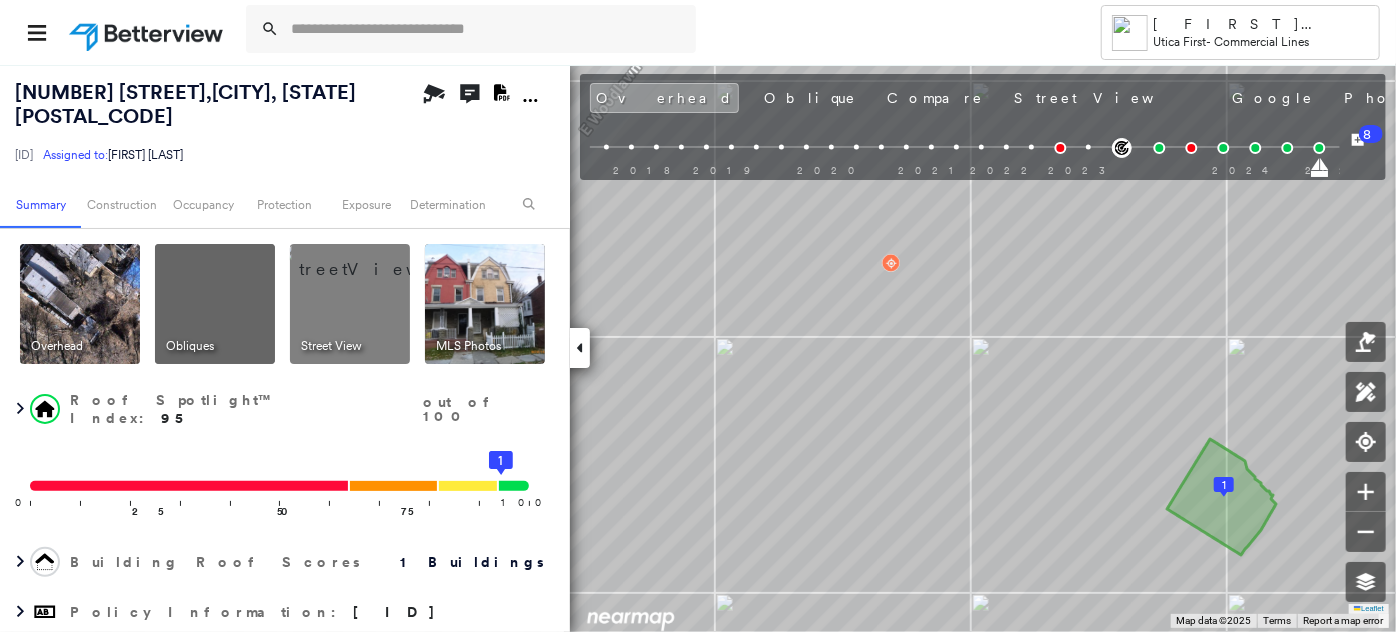 drag, startPoint x: 106, startPoint y: 149, endPoint x: 8, endPoint y: 161, distance: 98.731964 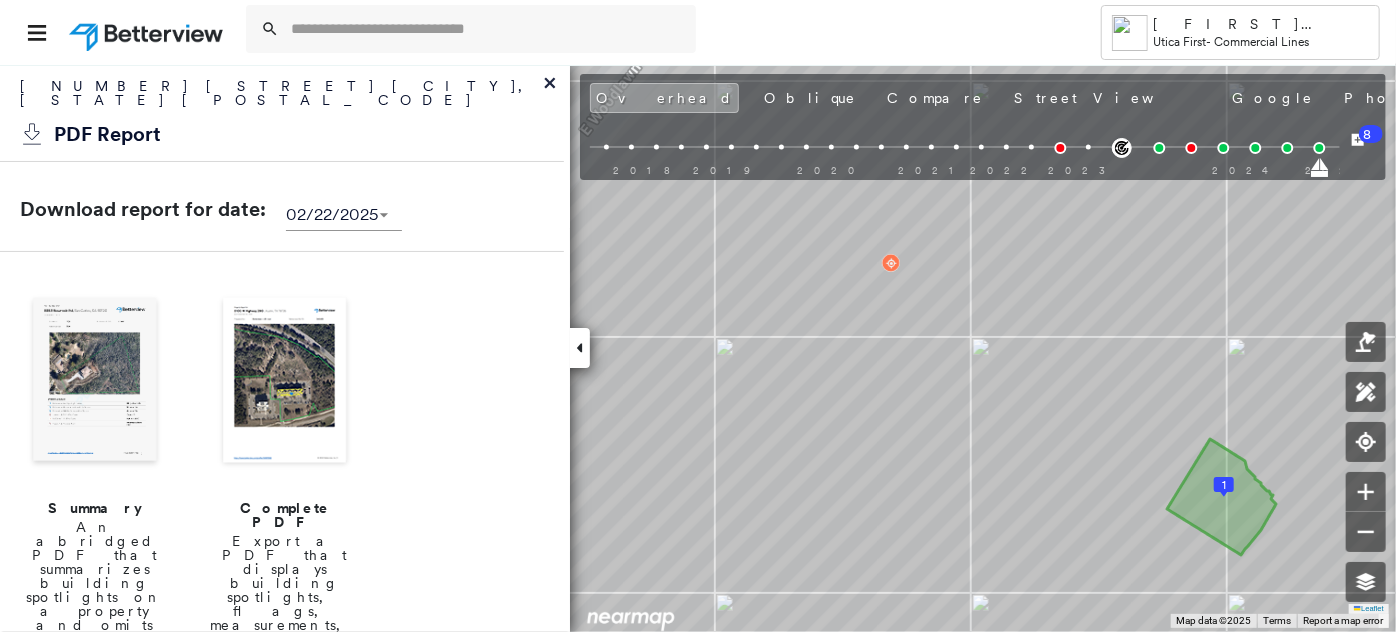 click at bounding box center (285, 382) 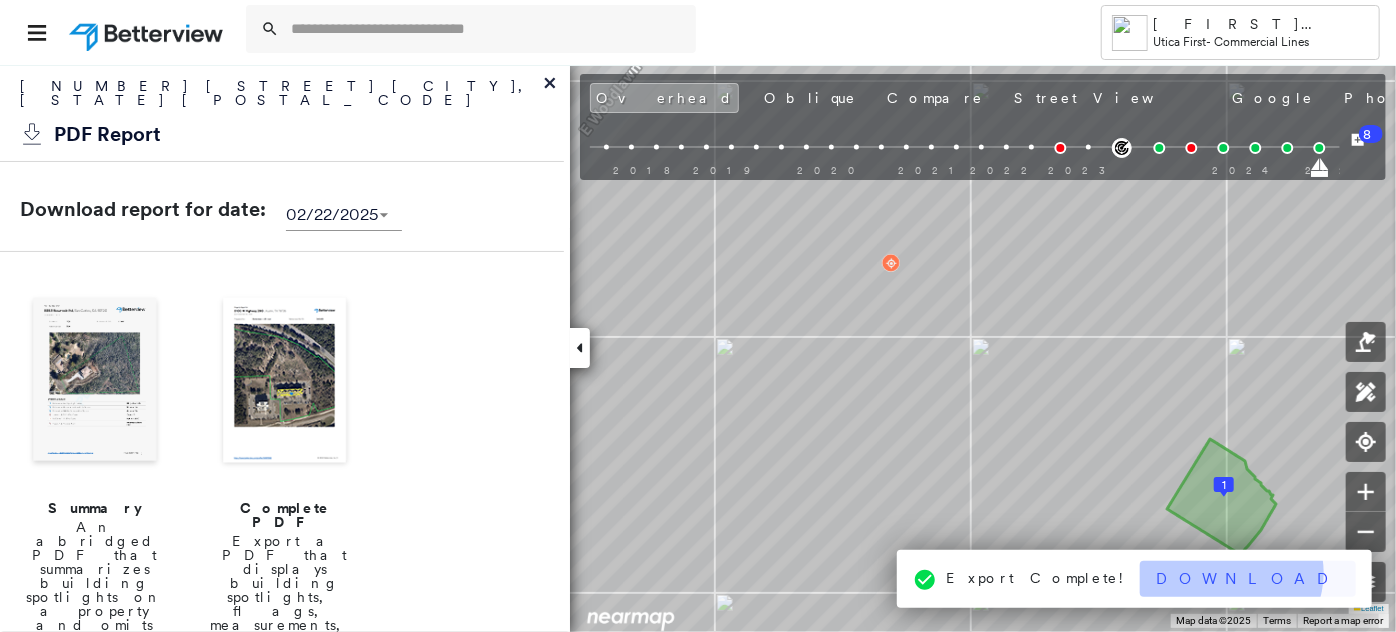 click on "Download" at bounding box center [1248, 579] 